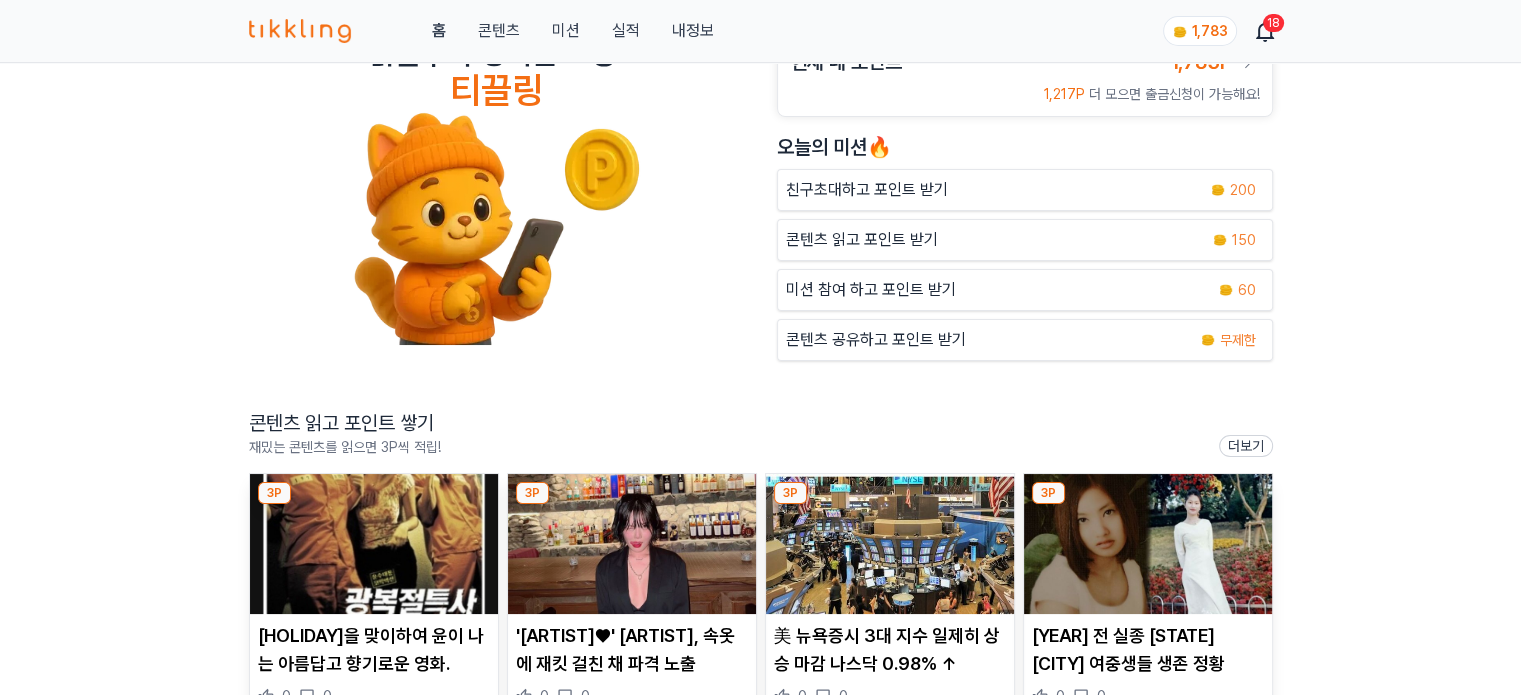 scroll, scrollTop: 100, scrollLeft: 0, axis: vertical 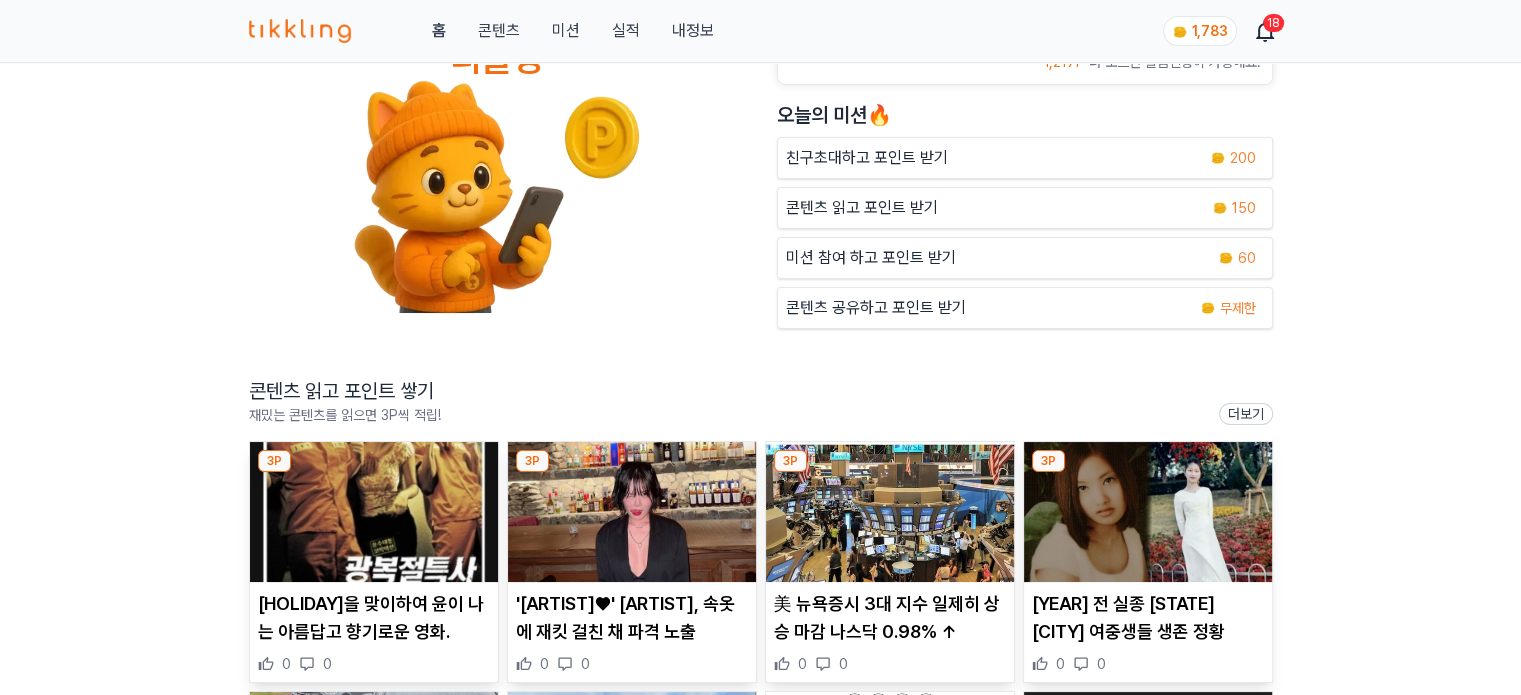 click at bounding box center [632, 512] 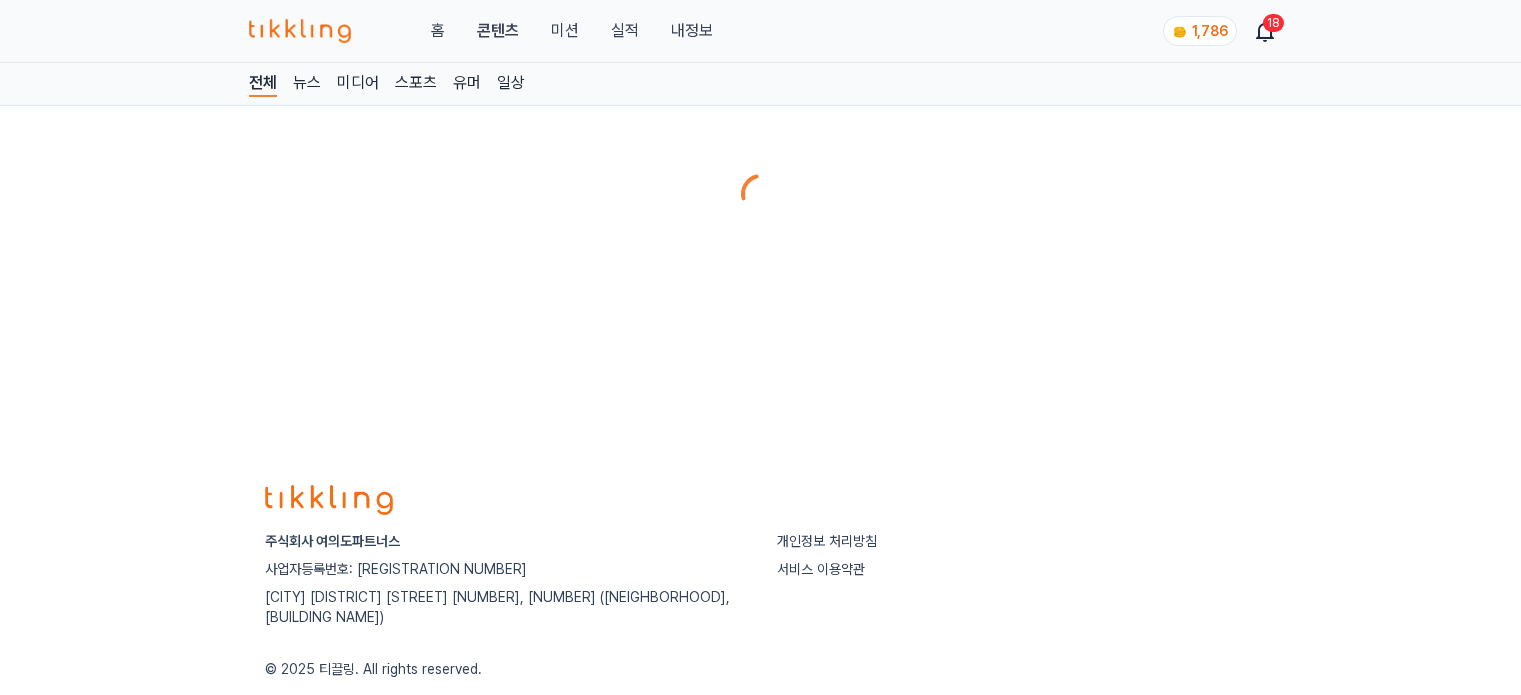 scroll, scrollTop: 0, scrollLeft: 0, axis: both 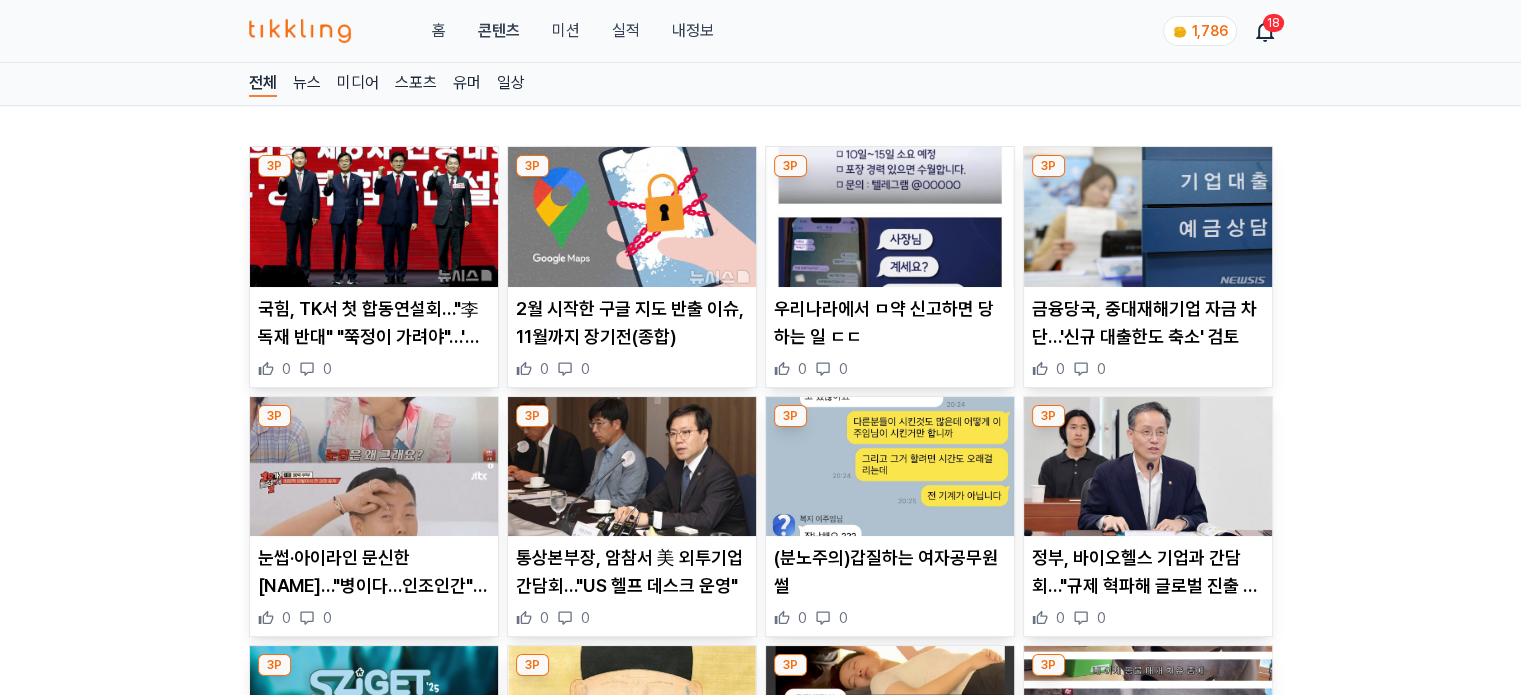 click at bounding box center (890, 467) 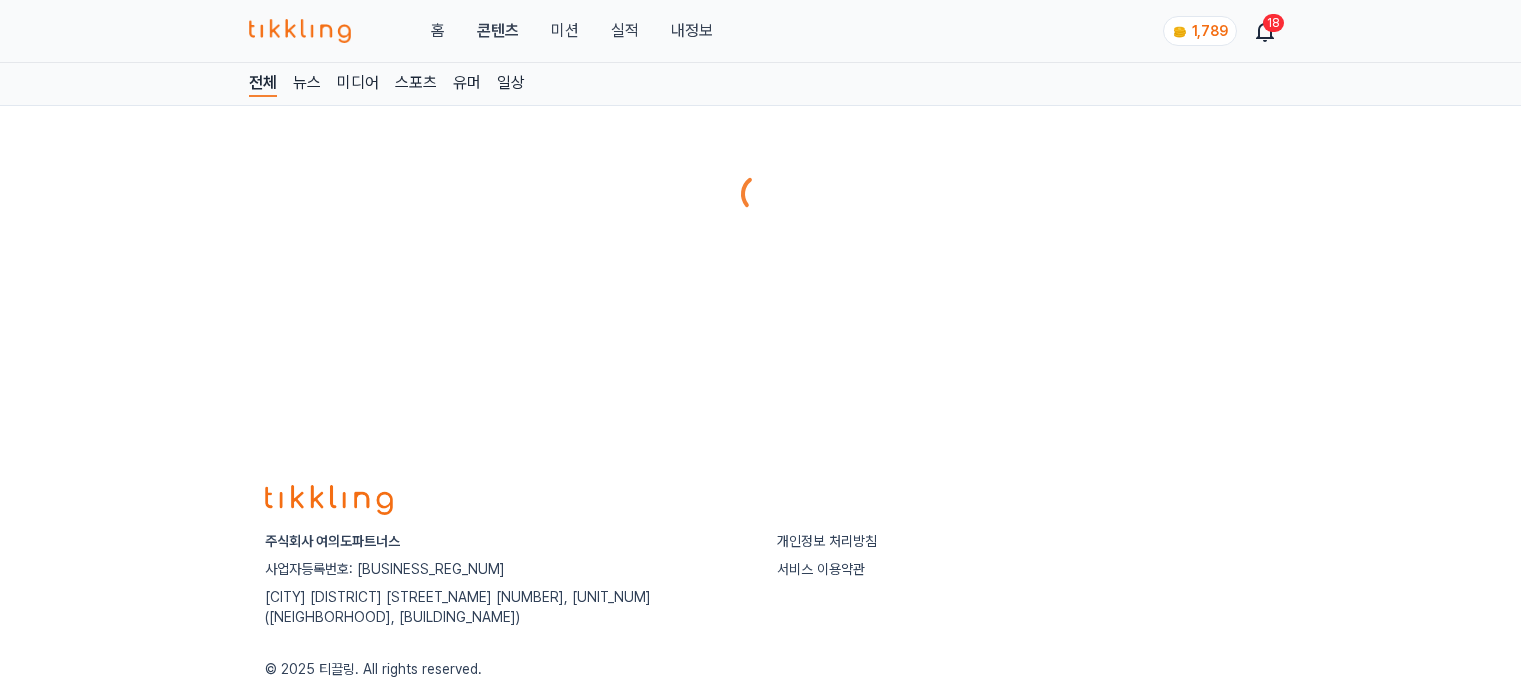 scroll, scrollTop: 0, scrollLeft: 0, axis: both 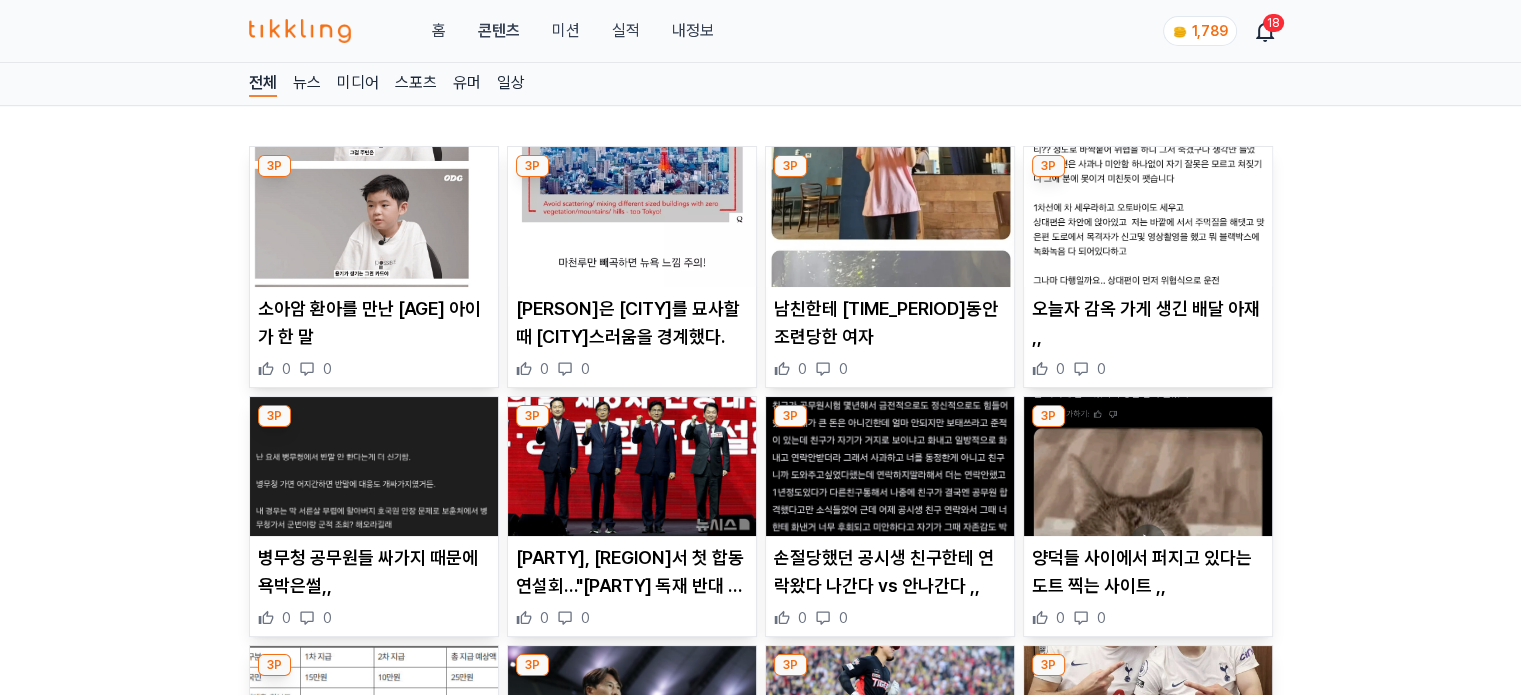 click at bounding box center (890, 467) 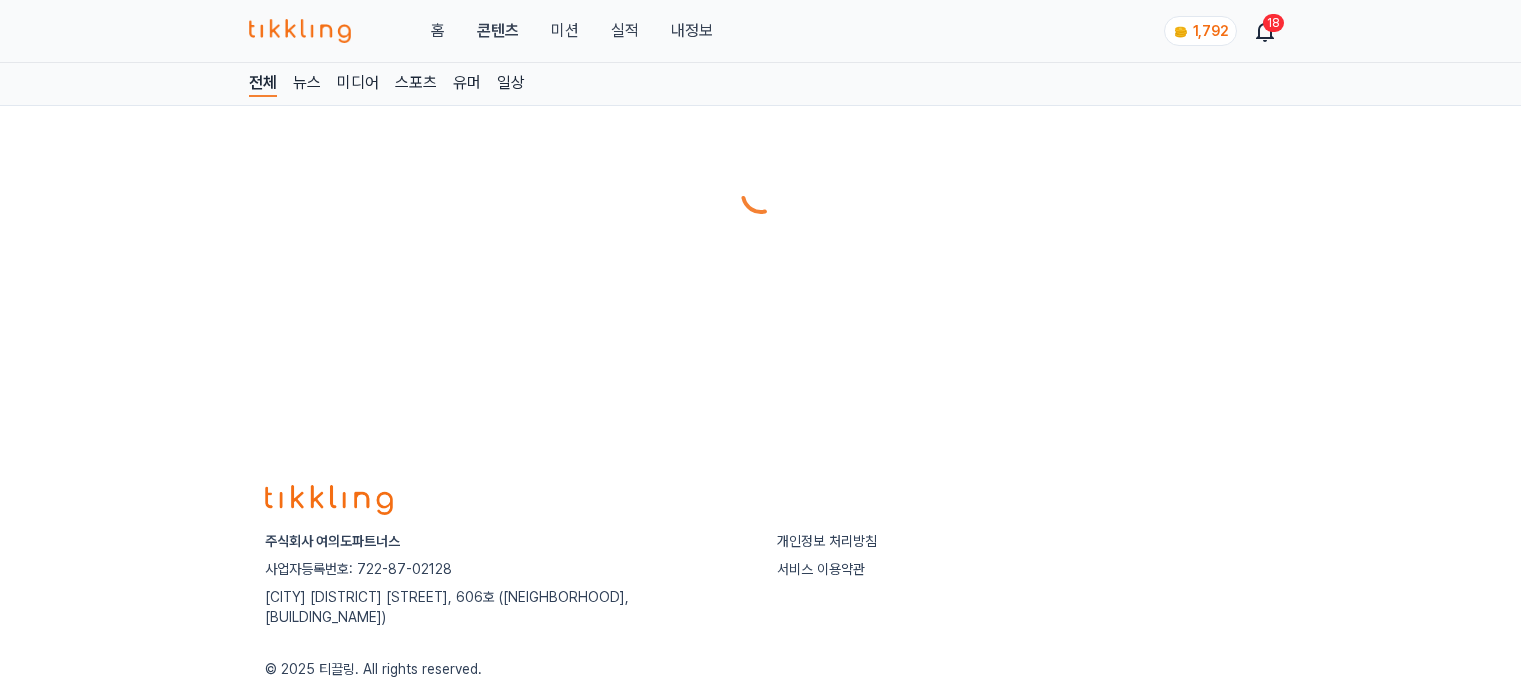 scroll, scrollTop: 0, scrollLeft: 0, axis: both 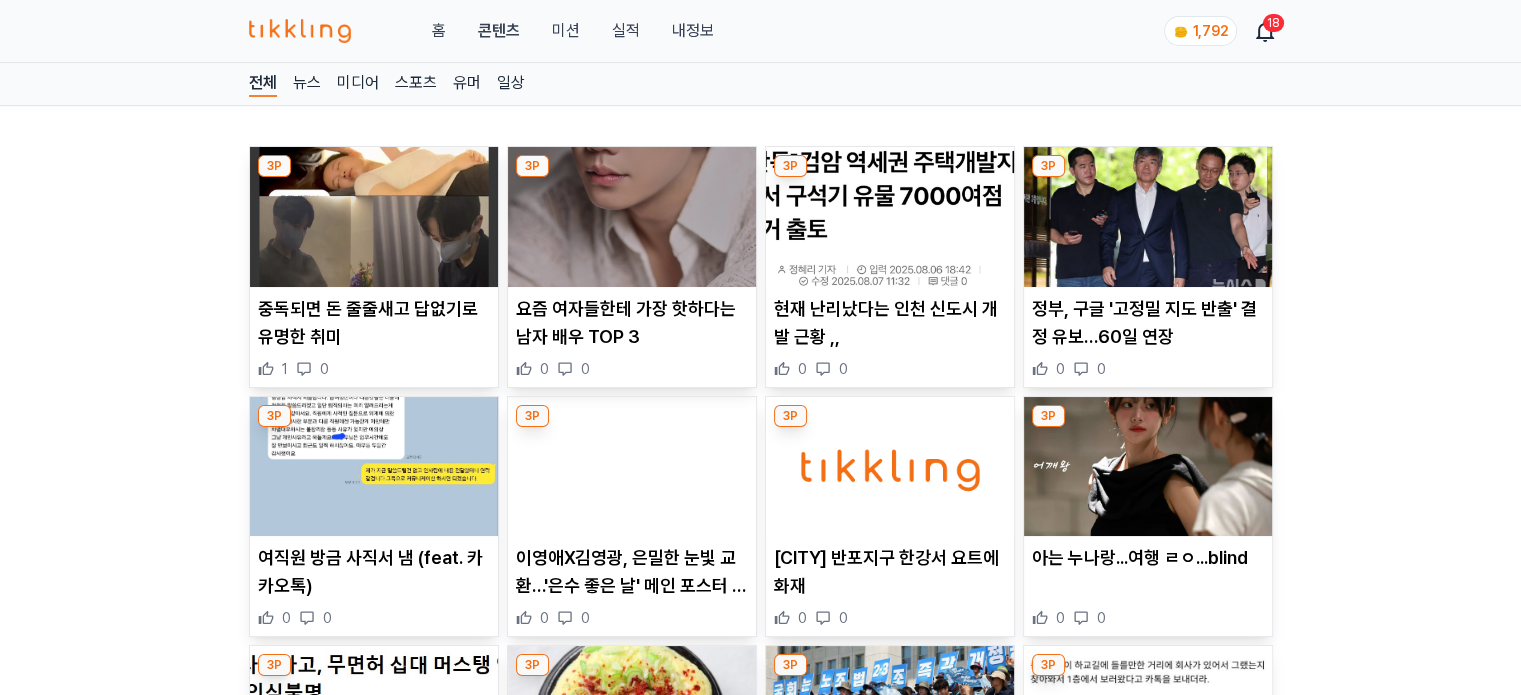 click at bounding box center (632, 217) 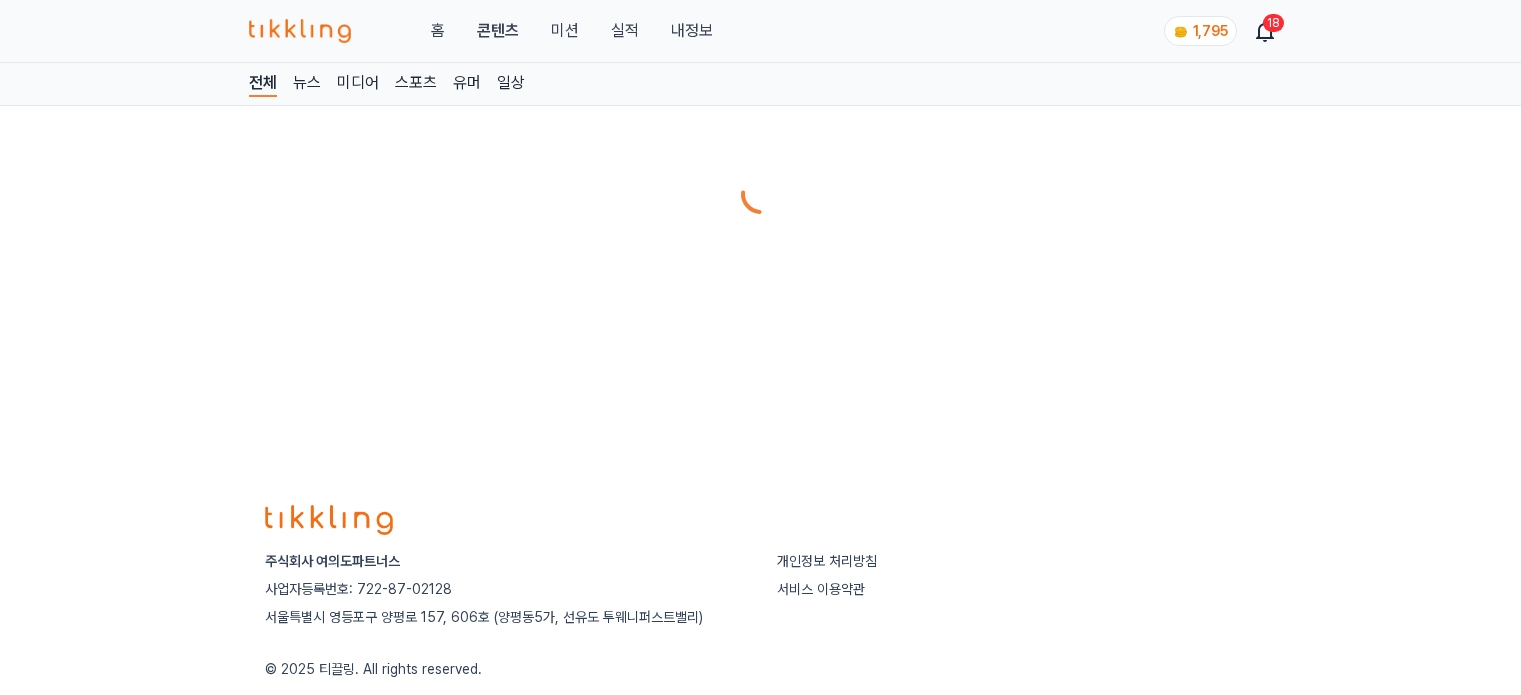 scroll, scrollTop: 0, scrollLeft: 0, axis: both 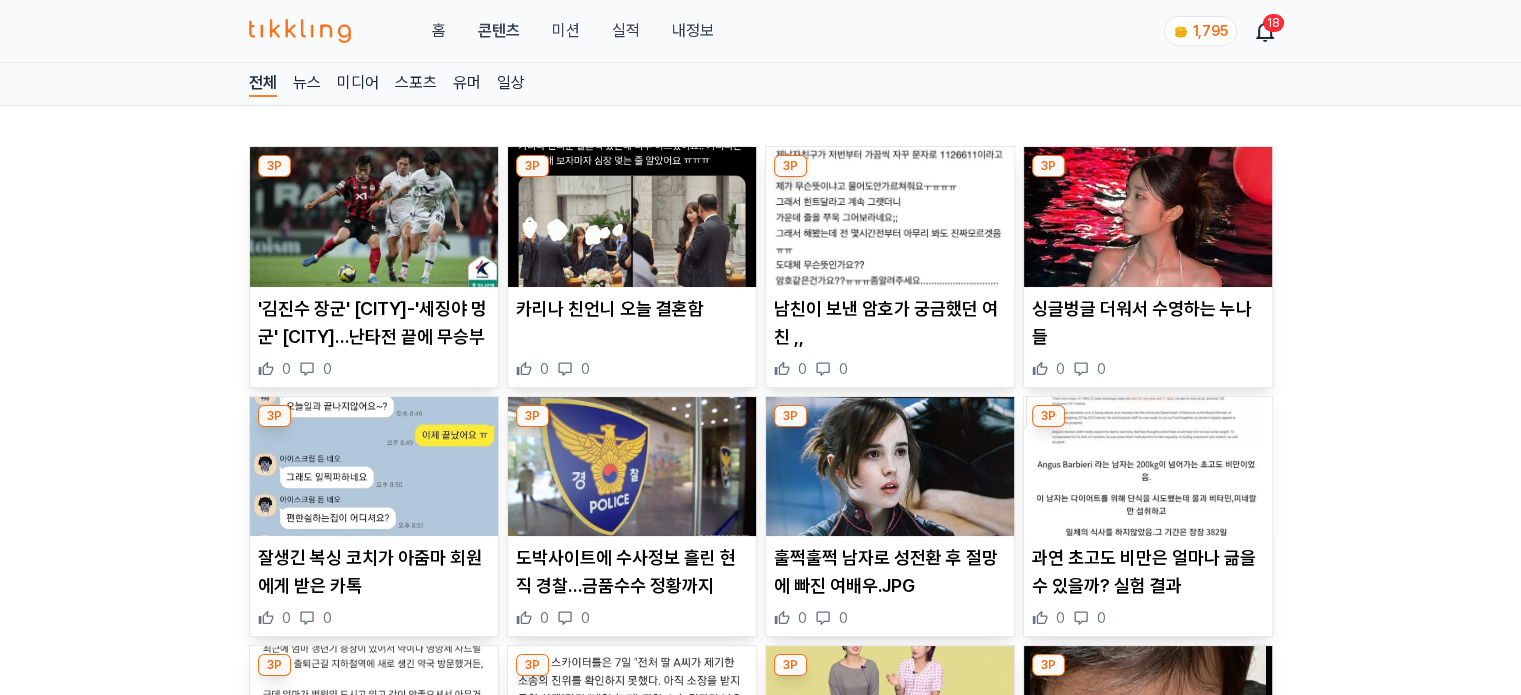 click at bounding box center [1148, 467] 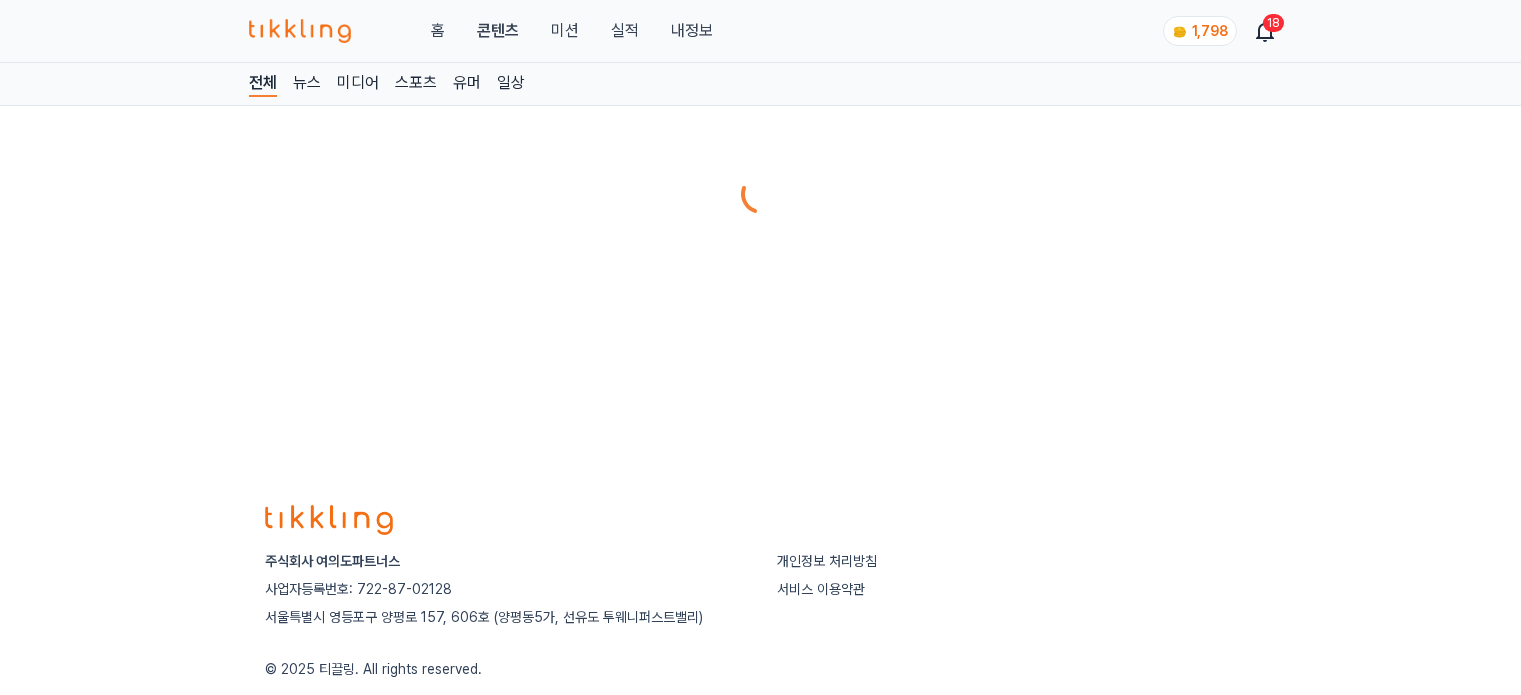 scroll, scrollTop: 0, scrollLeft: 0, axis: both 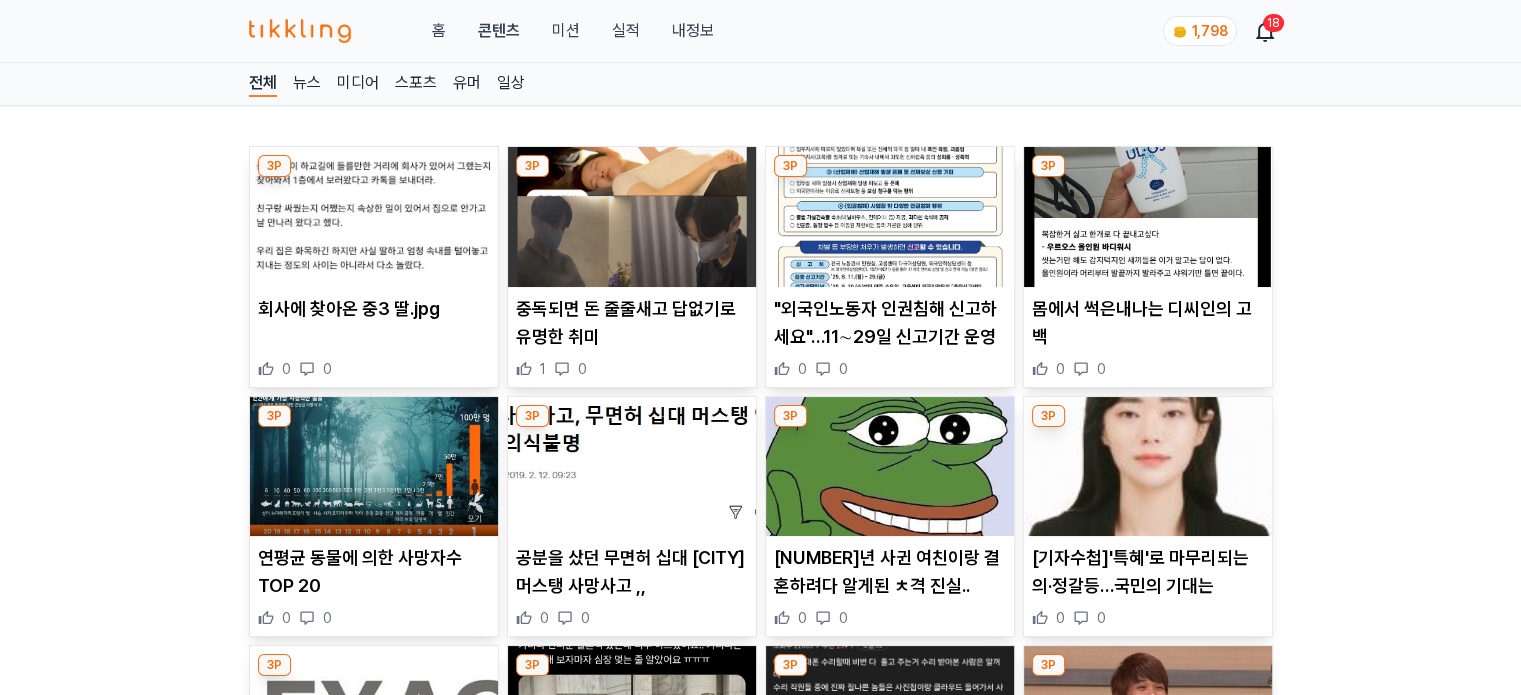 click at bounding box center (374, 217) 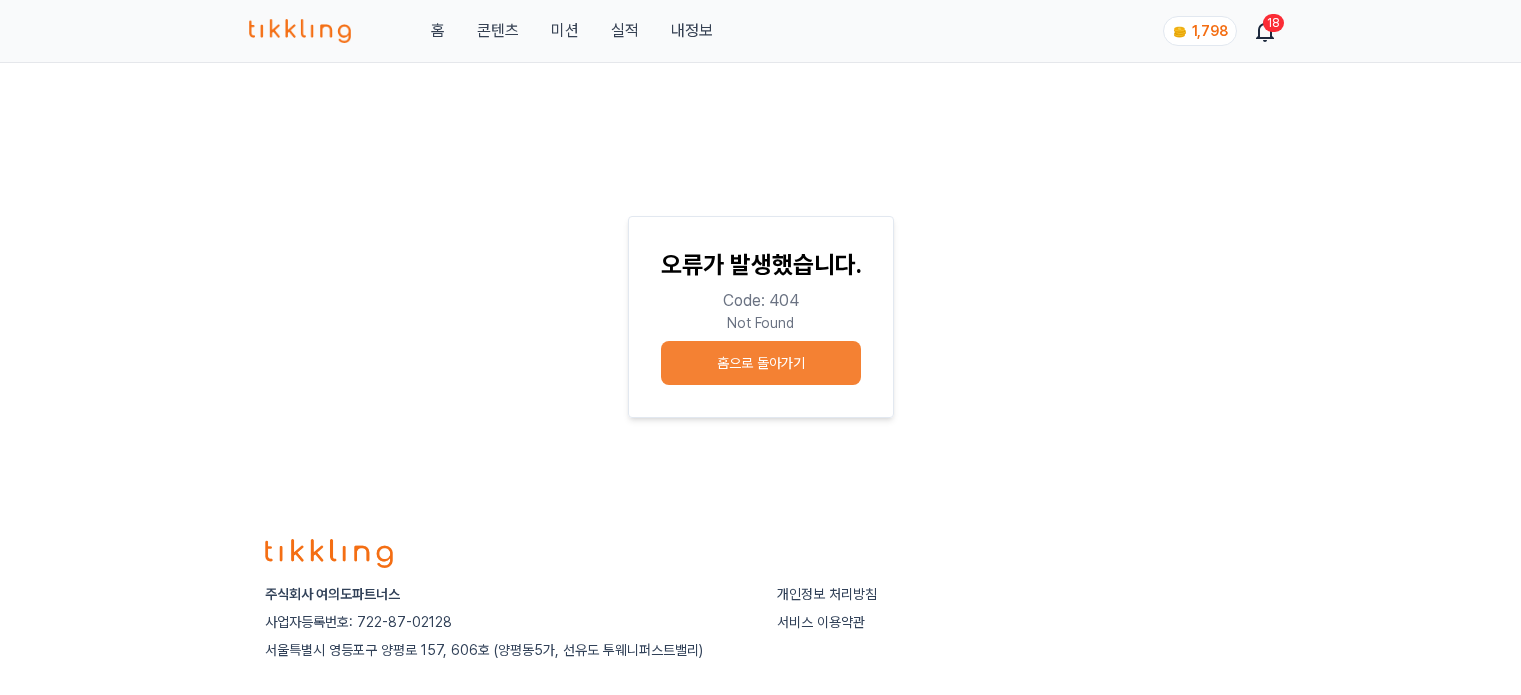scroll, scrollTop: 0, scrollLeft: 0, axis: both 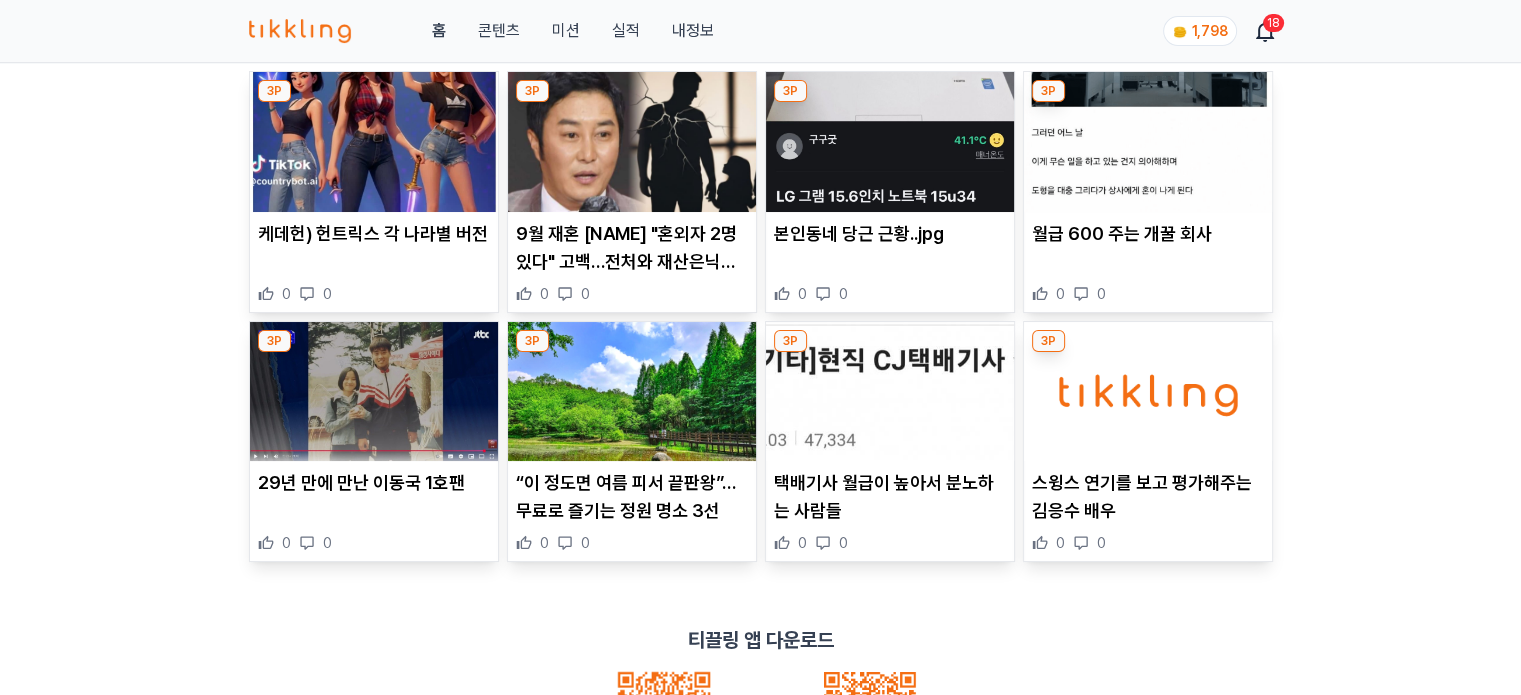click at bounding box center (374, 142) 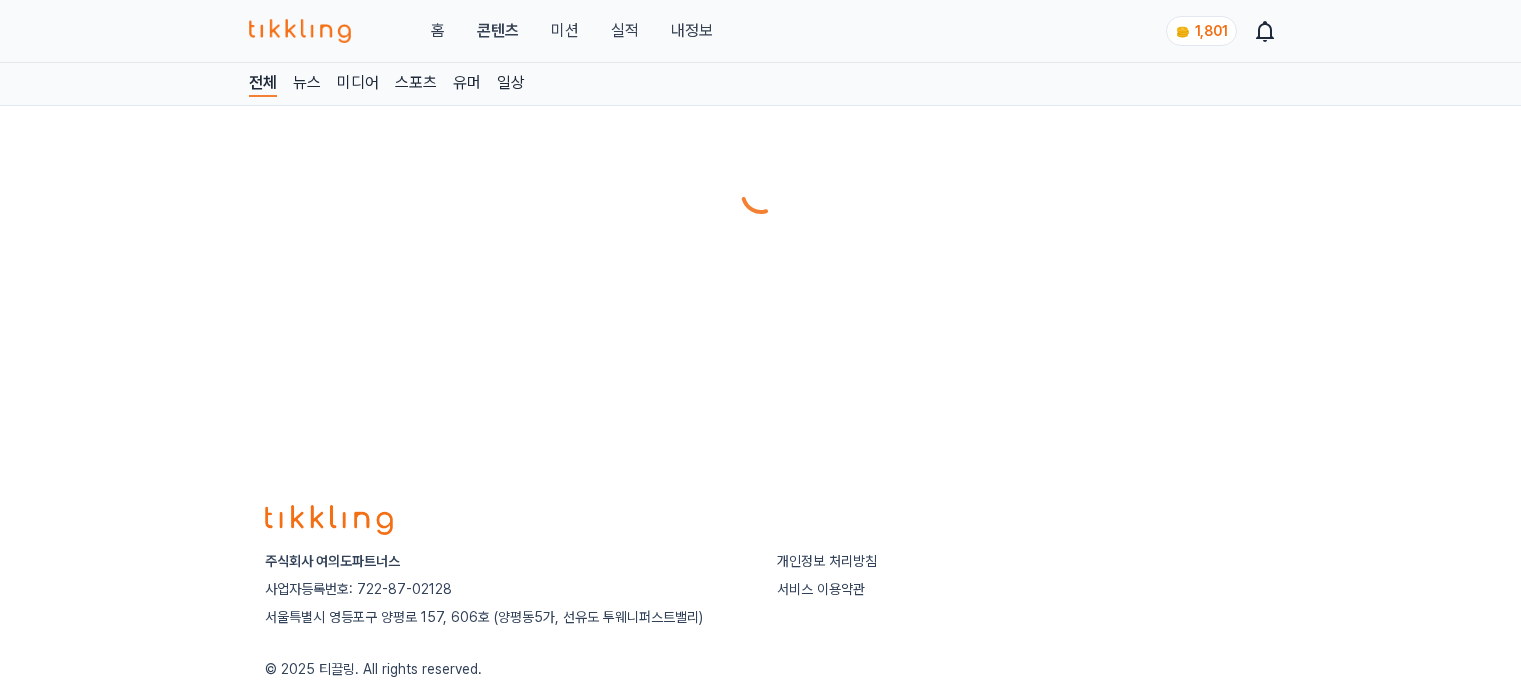 scroll, scrollTop: 0, scrollLeft: 0, axis: both 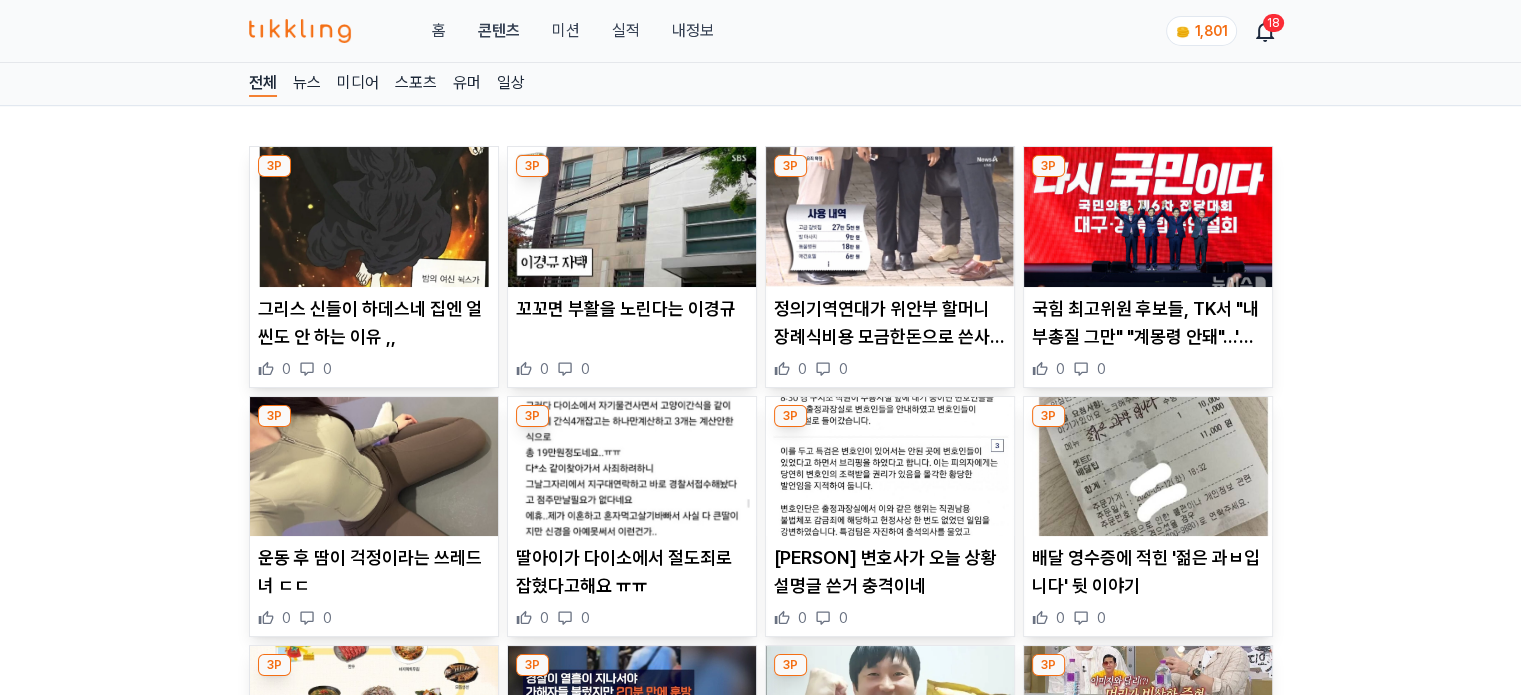 click at bounding box center (632, 217) 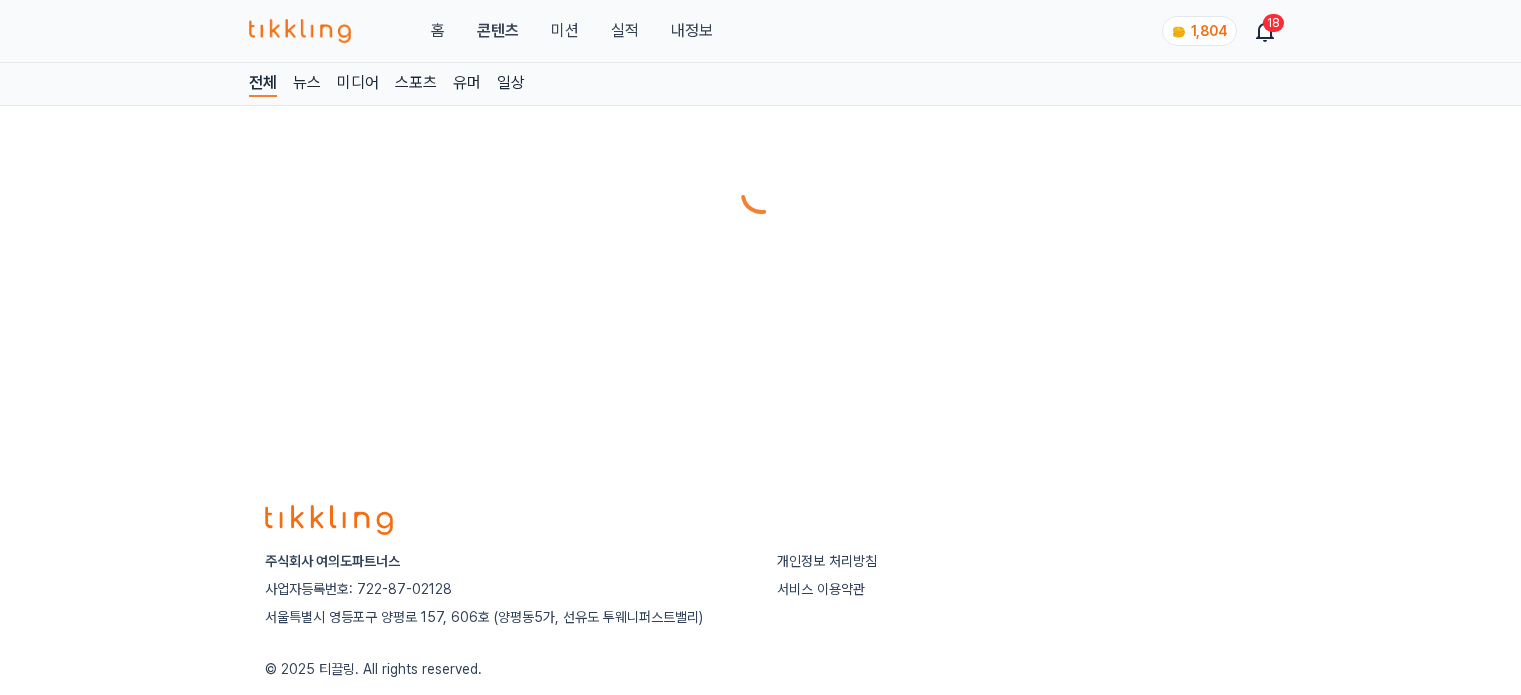 scroll, scrollTop: 0, scrollLeft: 0, axis: both 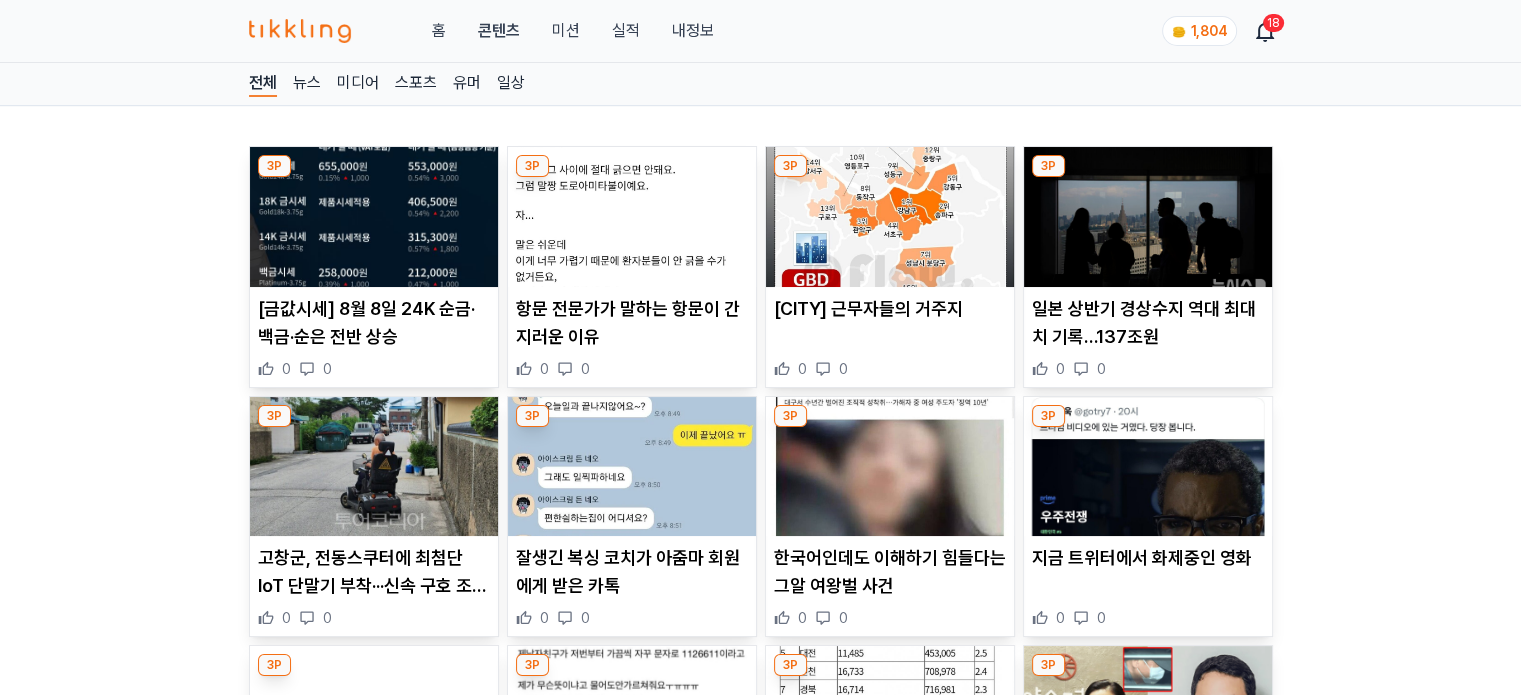 click at bounding box center (632, 217) 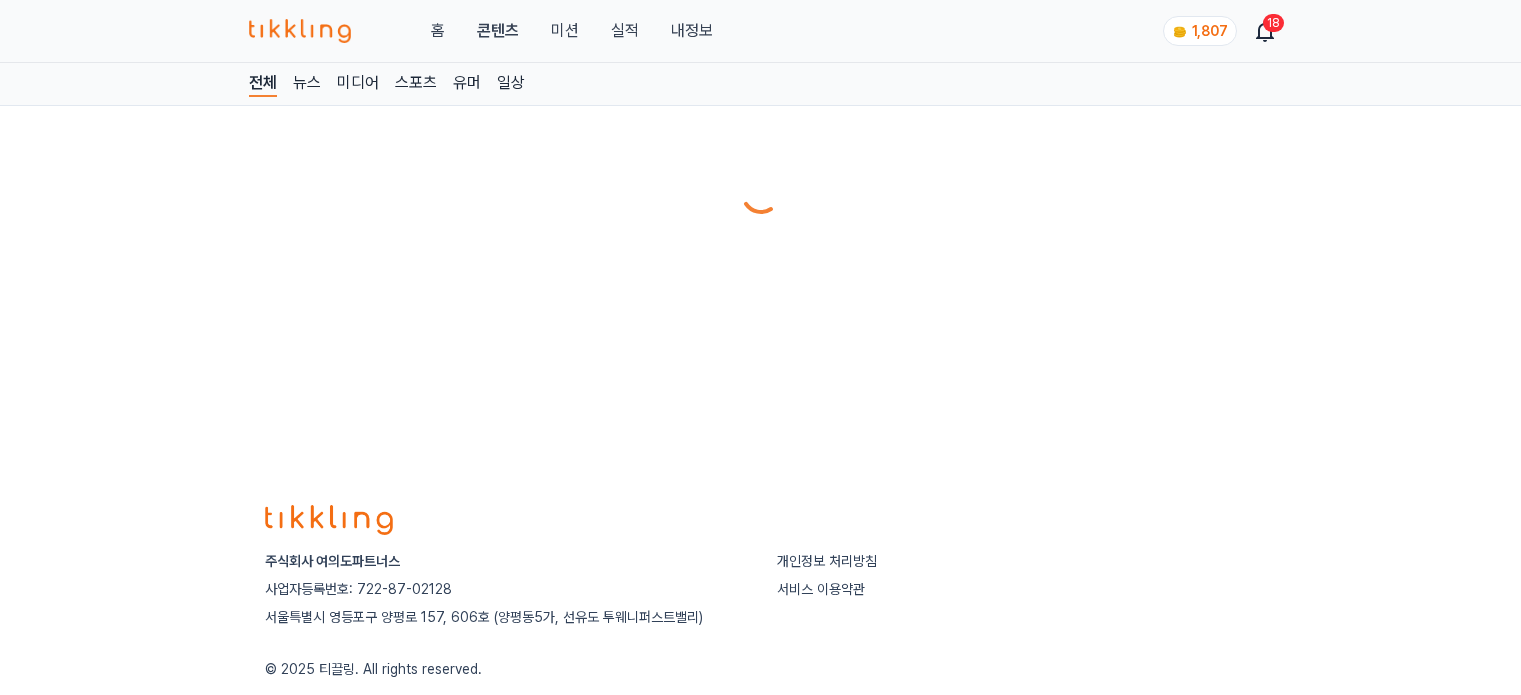 scroll, scrollTop: 0, scrollLeft: 0, axis: both 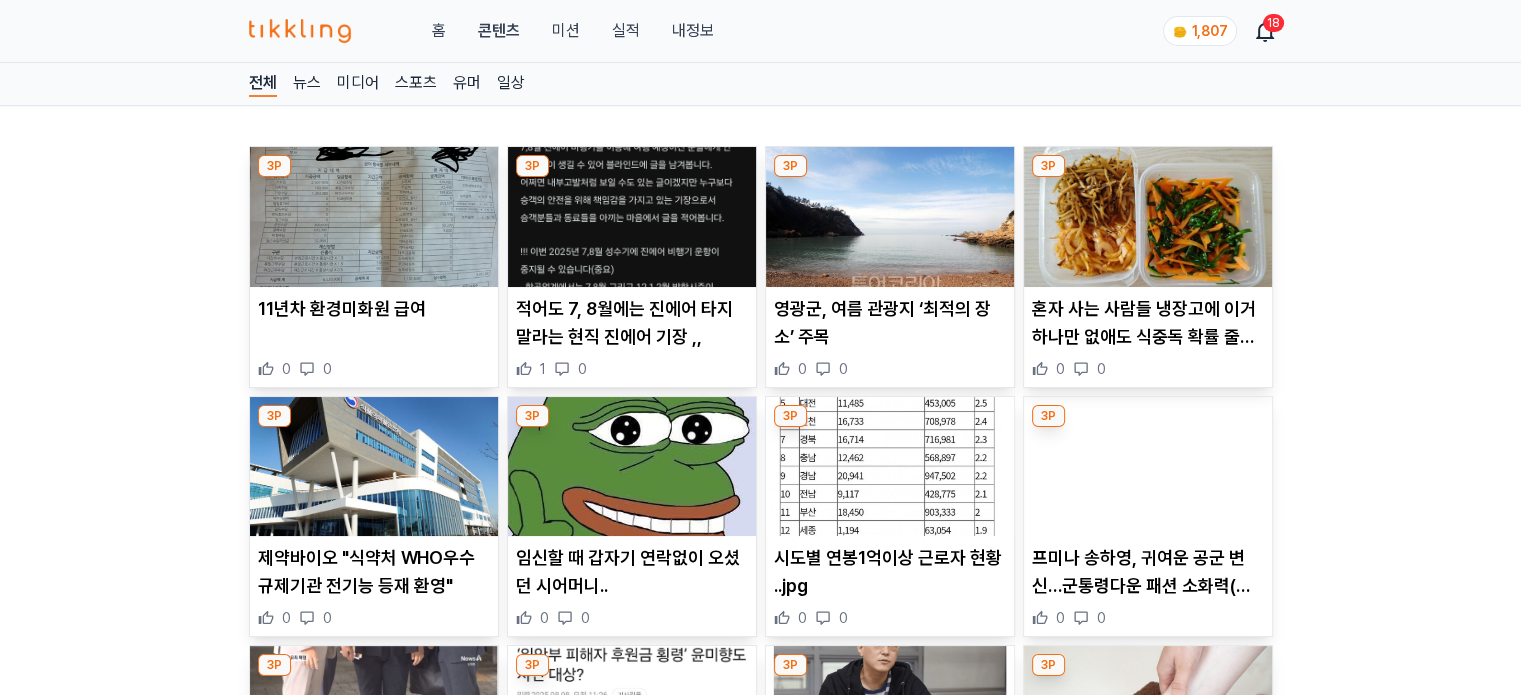 click at bounding box center [632, 217] 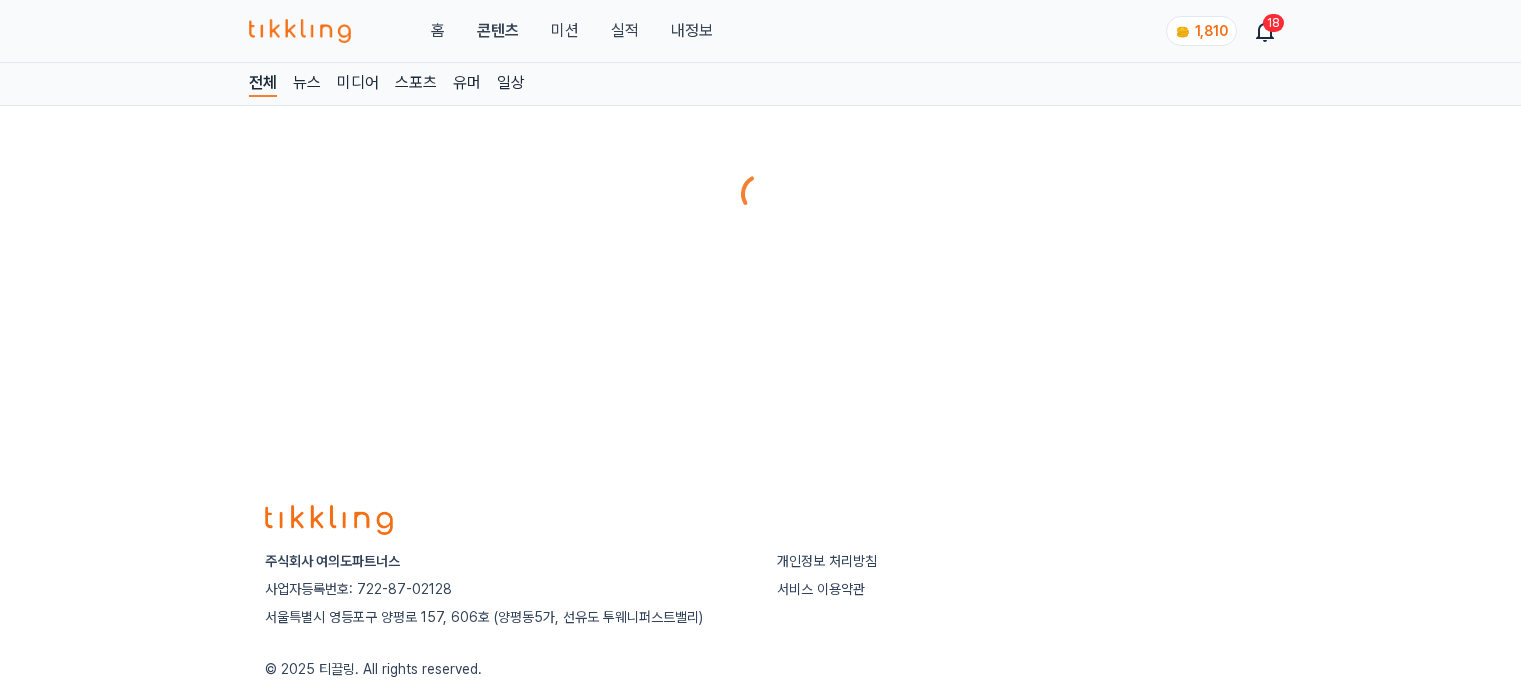 scroll, scrollTop: 0, scrollLeft: 0, axis: both 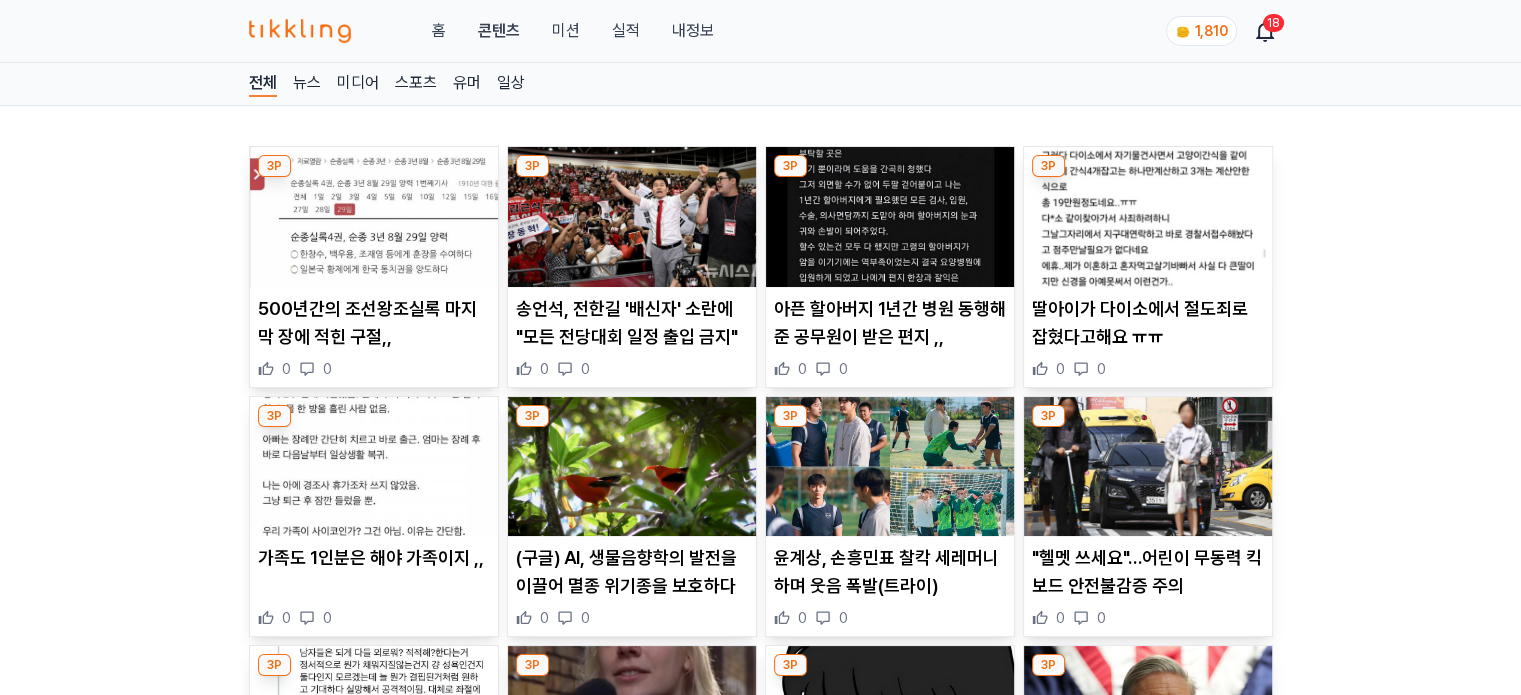 click at bounding box center (890, 217) 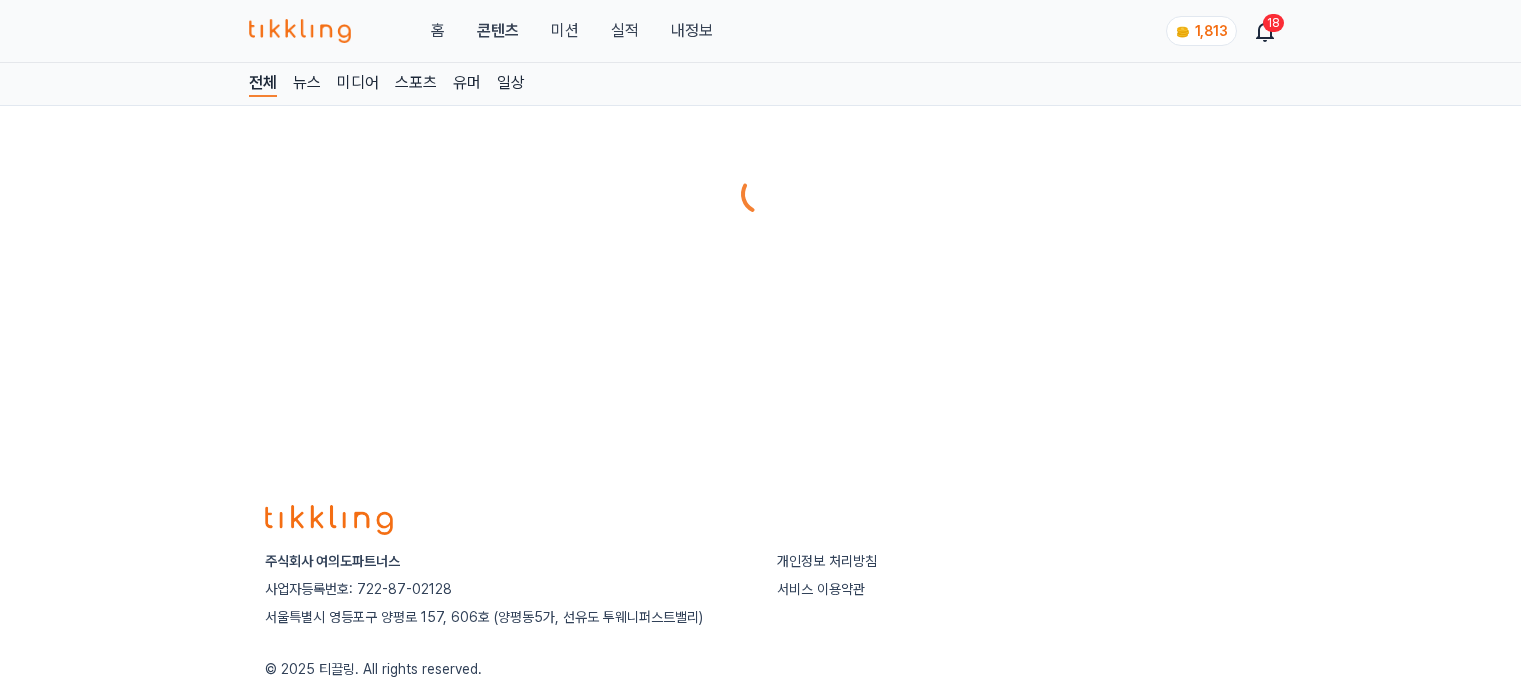 scroll, scrollTop: 0, scrollLeft: 0, axis: both 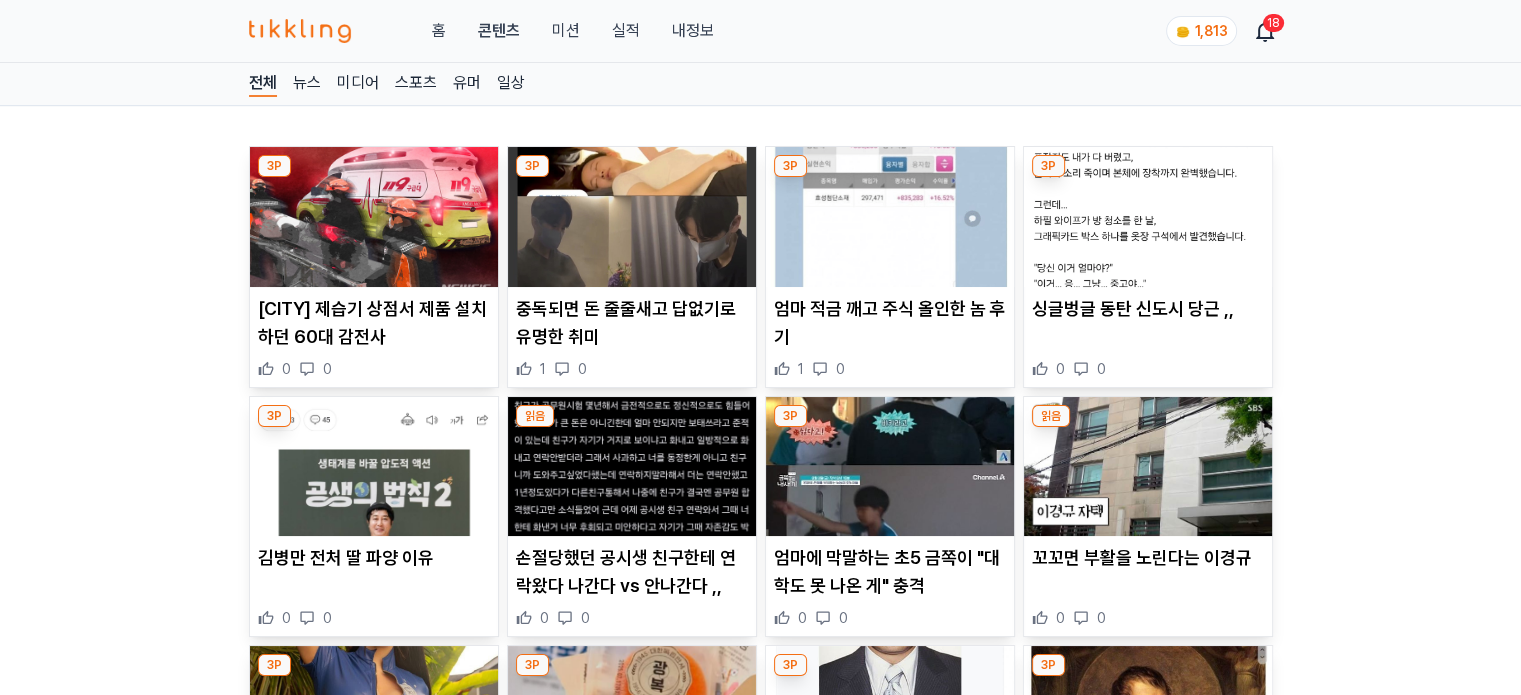 click at bounding box center [1148, 217] 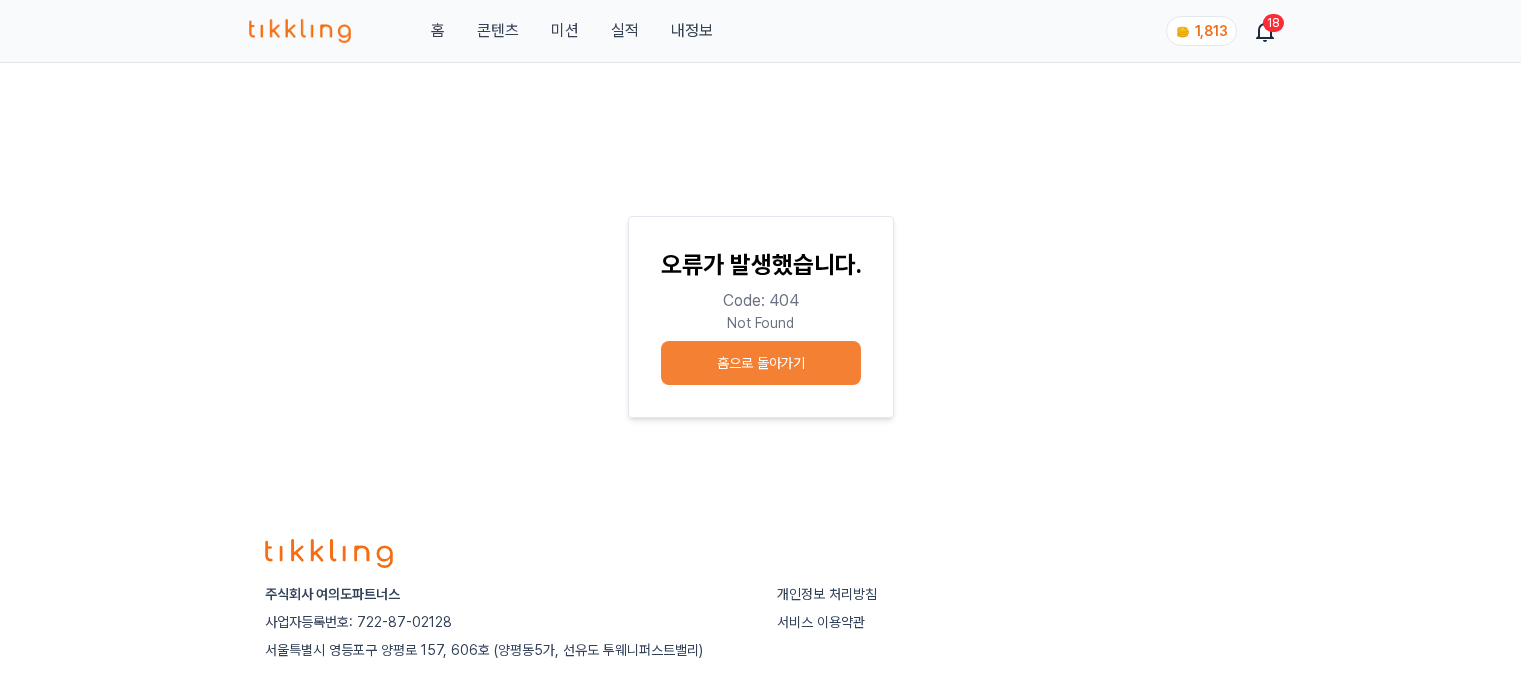 scroll, scrollTop: 0, scrollLeft: 0, axis: both 